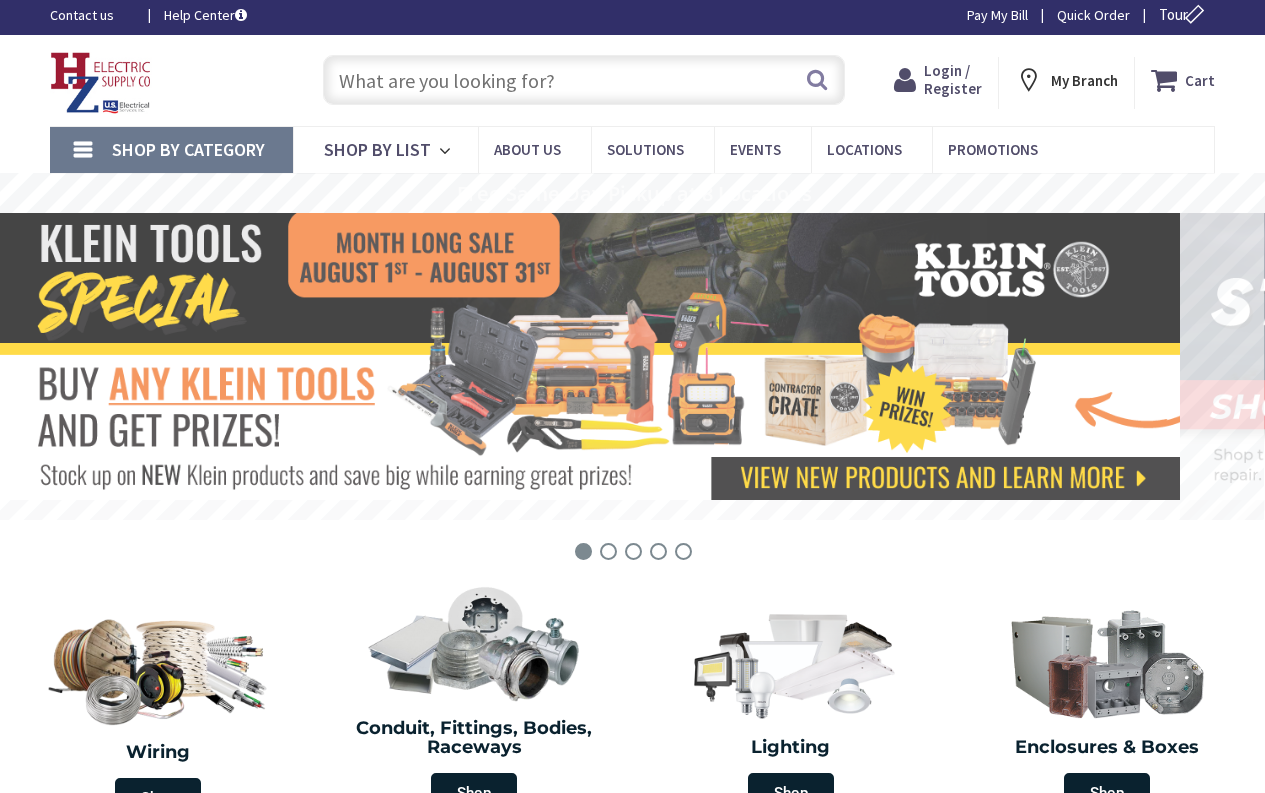scroll, scrollTop: 0, scrollLeft: 0, axis: both 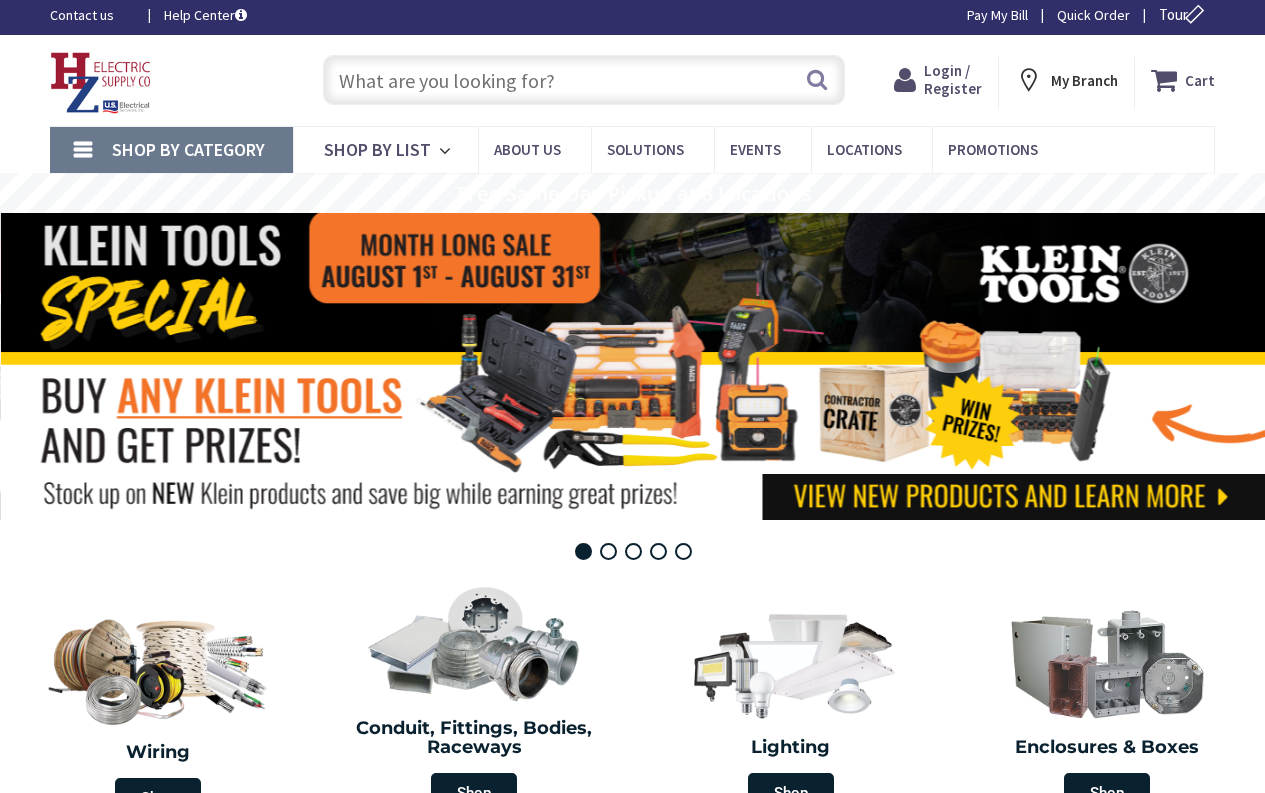 click on "My Branch" at bounding box center (1084, 80) 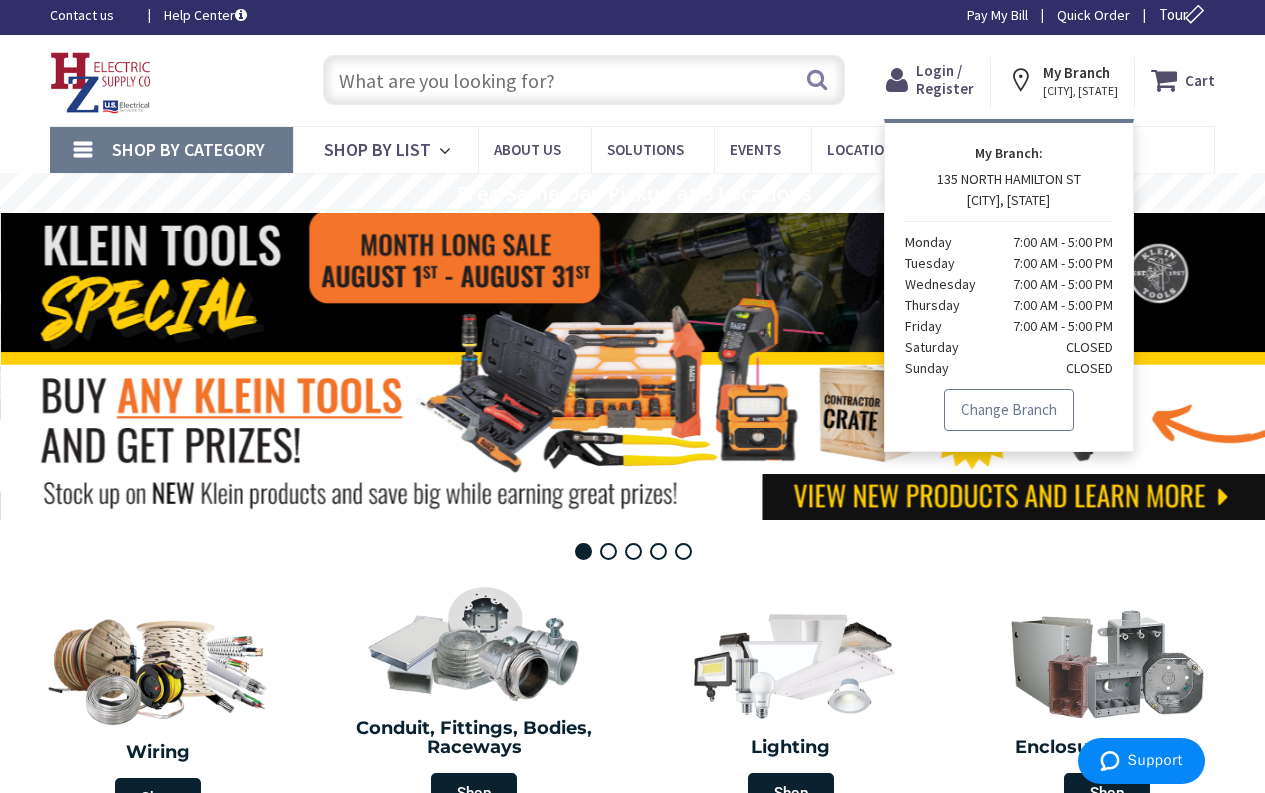 click on "Change Branch" at bounding box center (1009, 410) 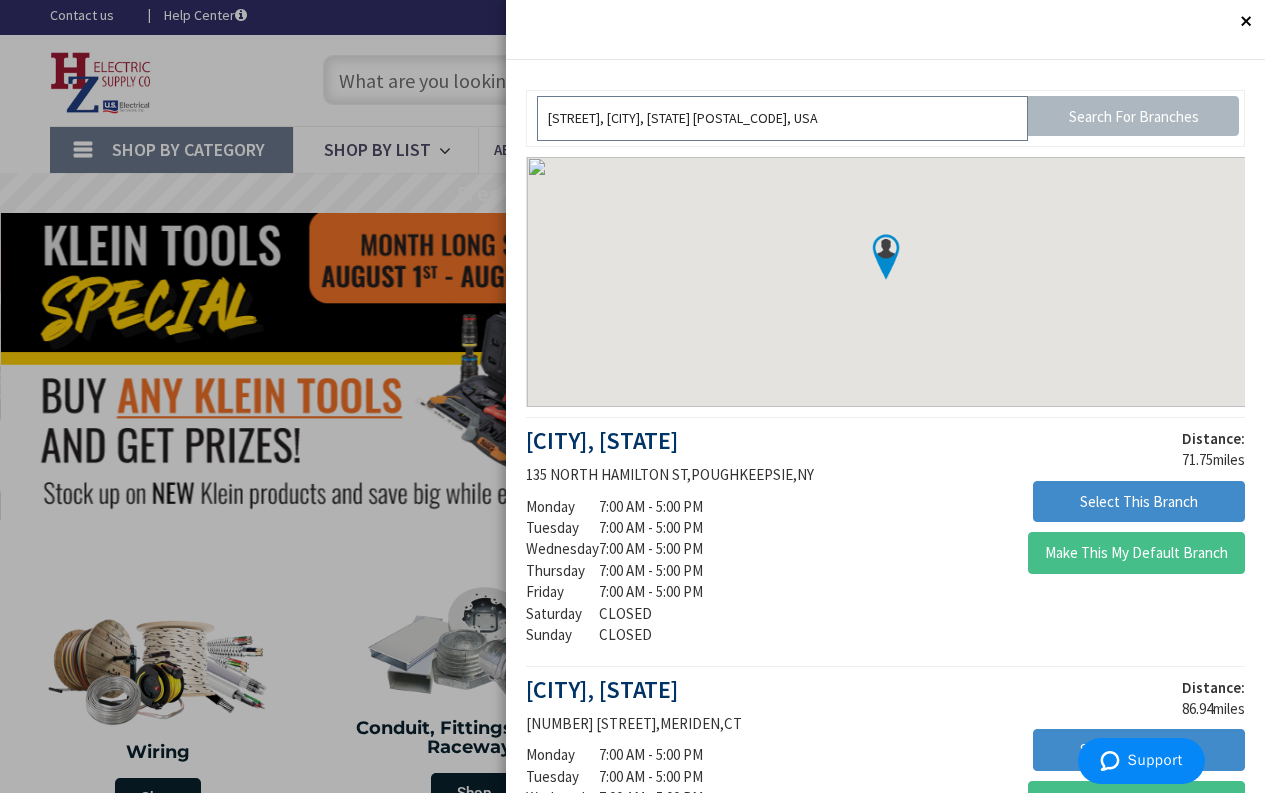 scroll, scrollTop: 5, scrollLeft: 0, axis: vertical 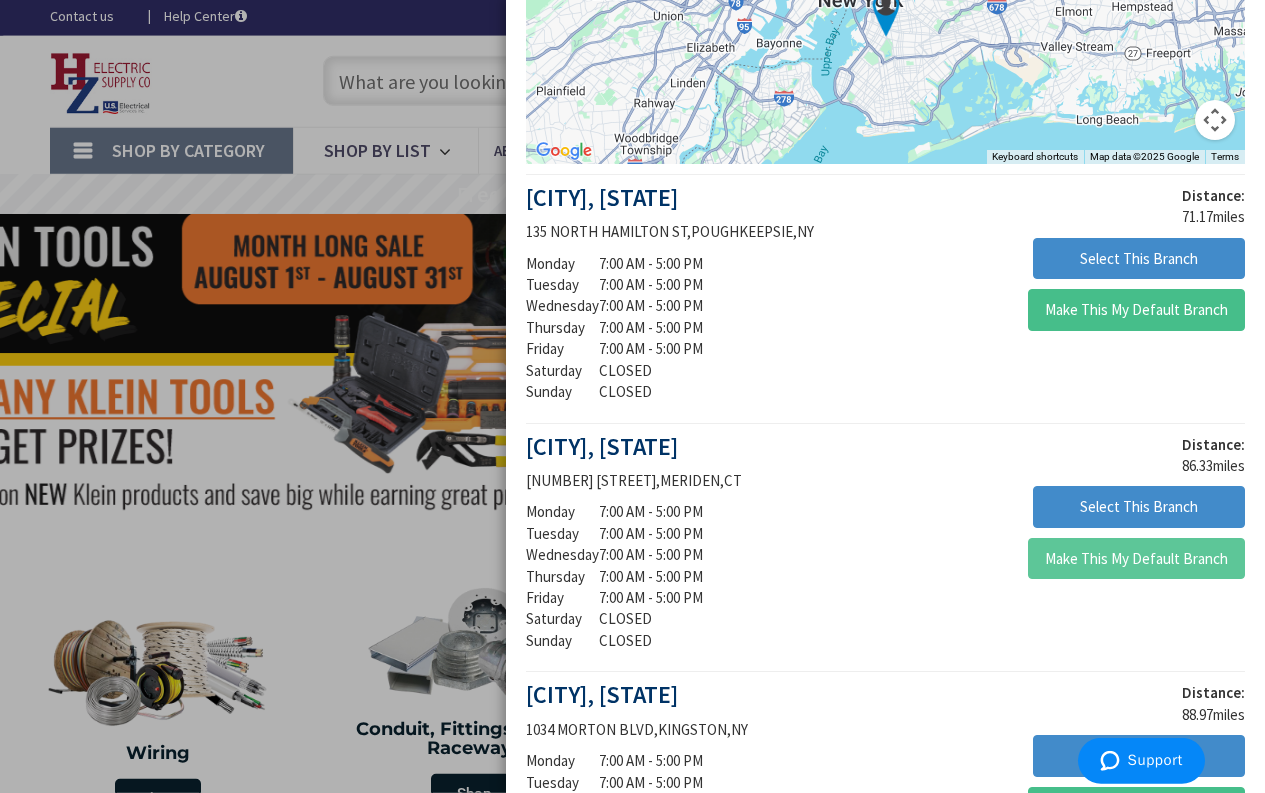 click on "Make This My Default Branch" at bounding box center [1136, 559] 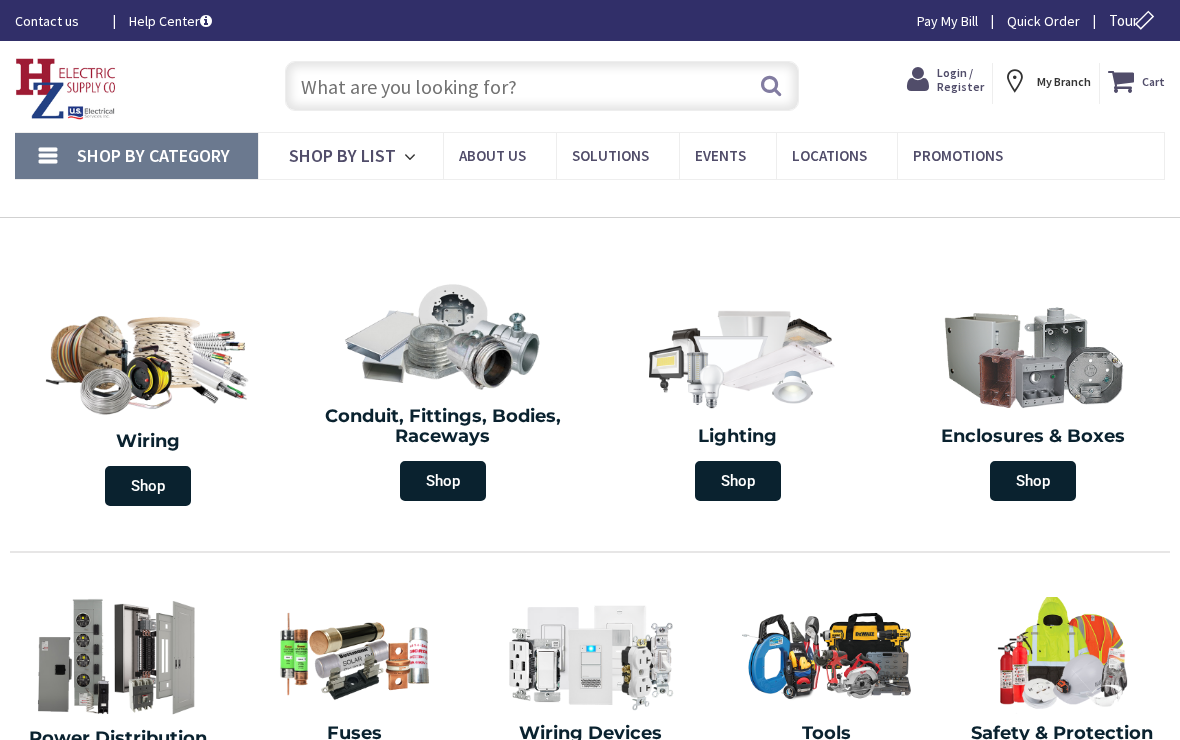 scroll, scrollTop: 0, scrollLeft: 0, axis: both 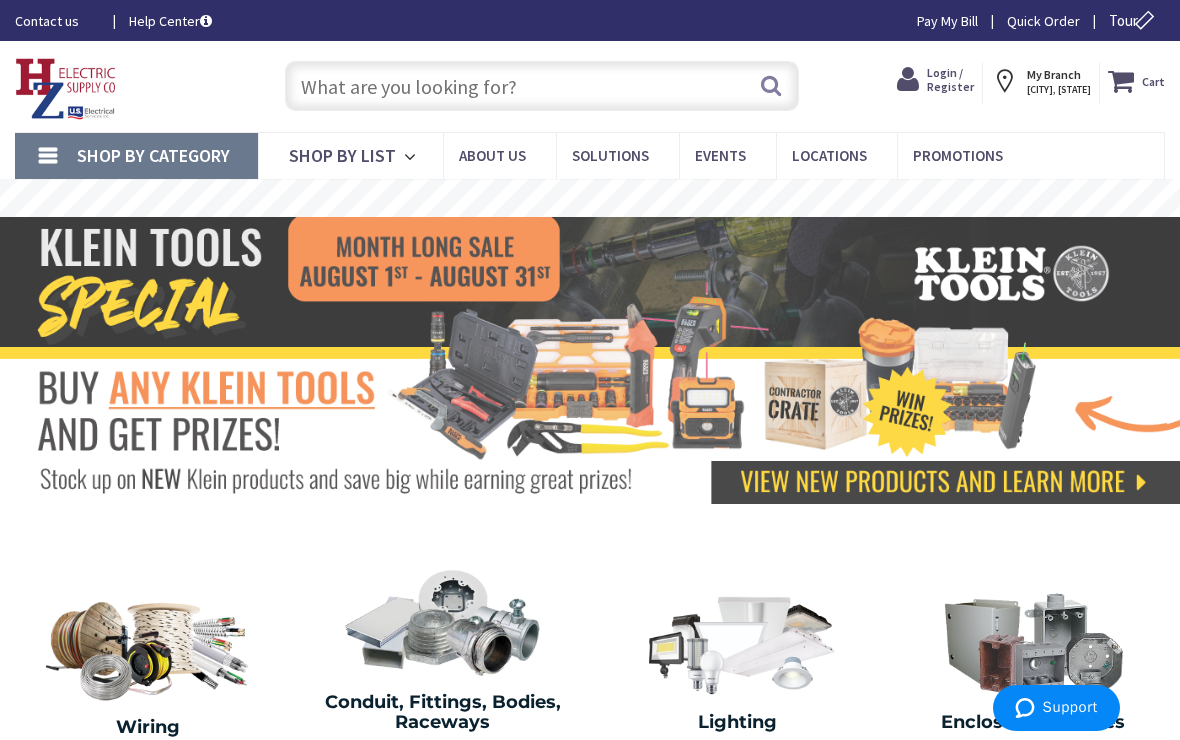 click at bounding box center [542, 86] 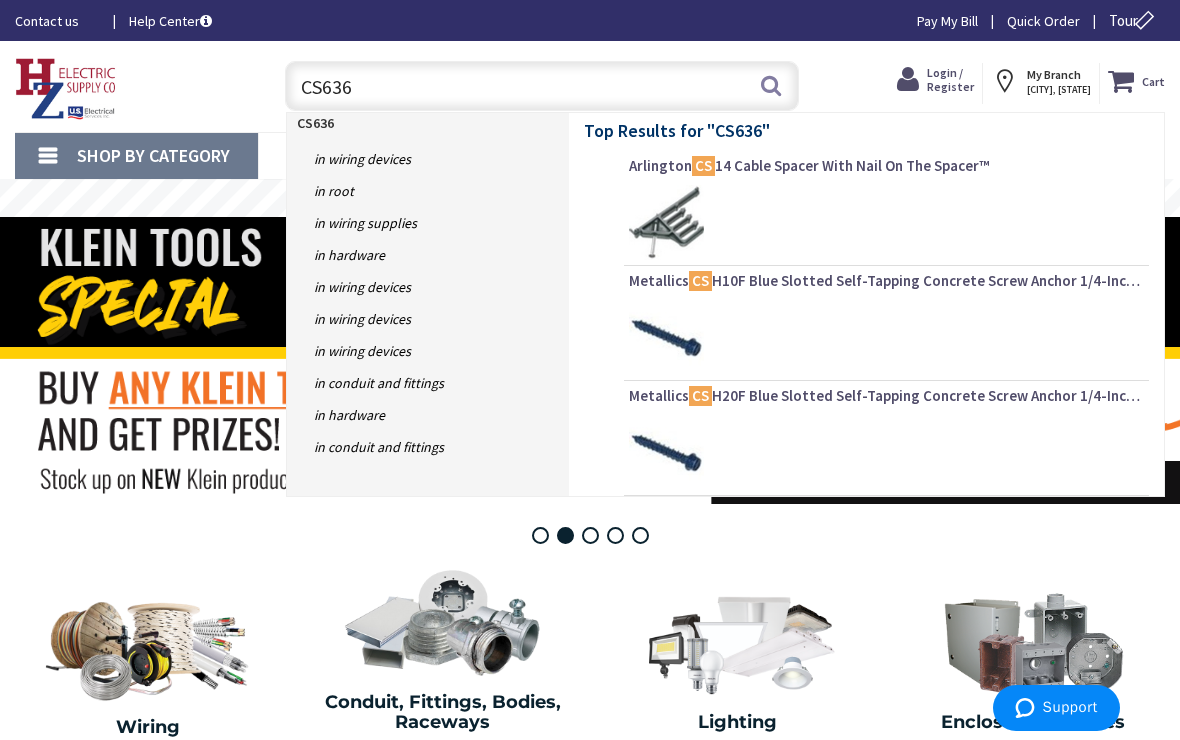 type on "CS6369" 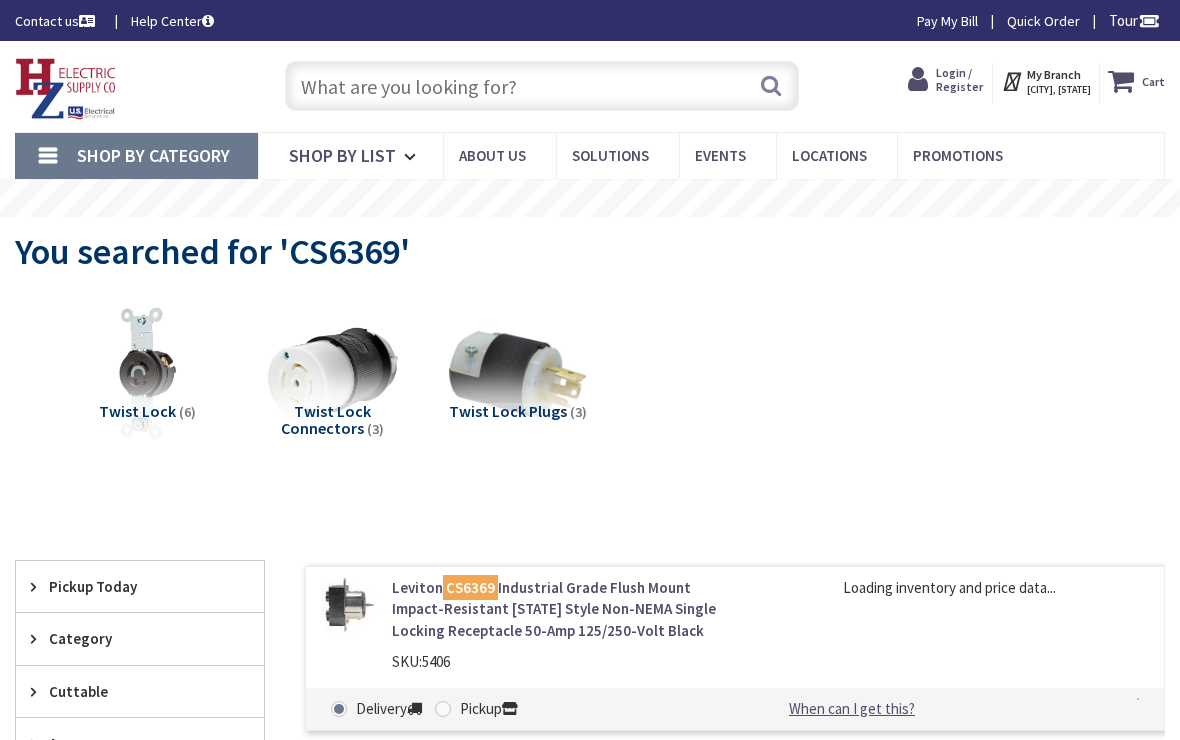 scroll, scrollTop: 0, scrollLeft: 0, axis: both 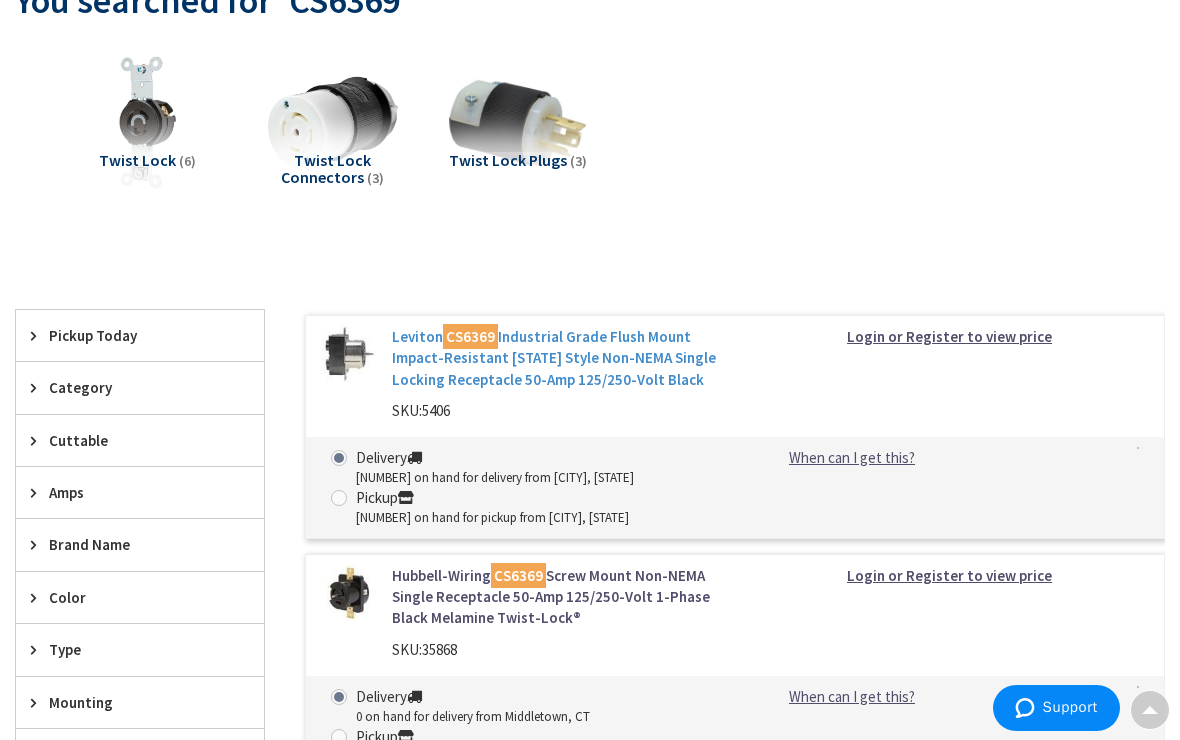 click on "Leviton  CS6369  Industrial Grade Flush Mount Impact-Resistant California Style Non-NEMA Single Locking Receptacle 50-Amp 125/250-Volt Black" at bounding box center [556, 358] 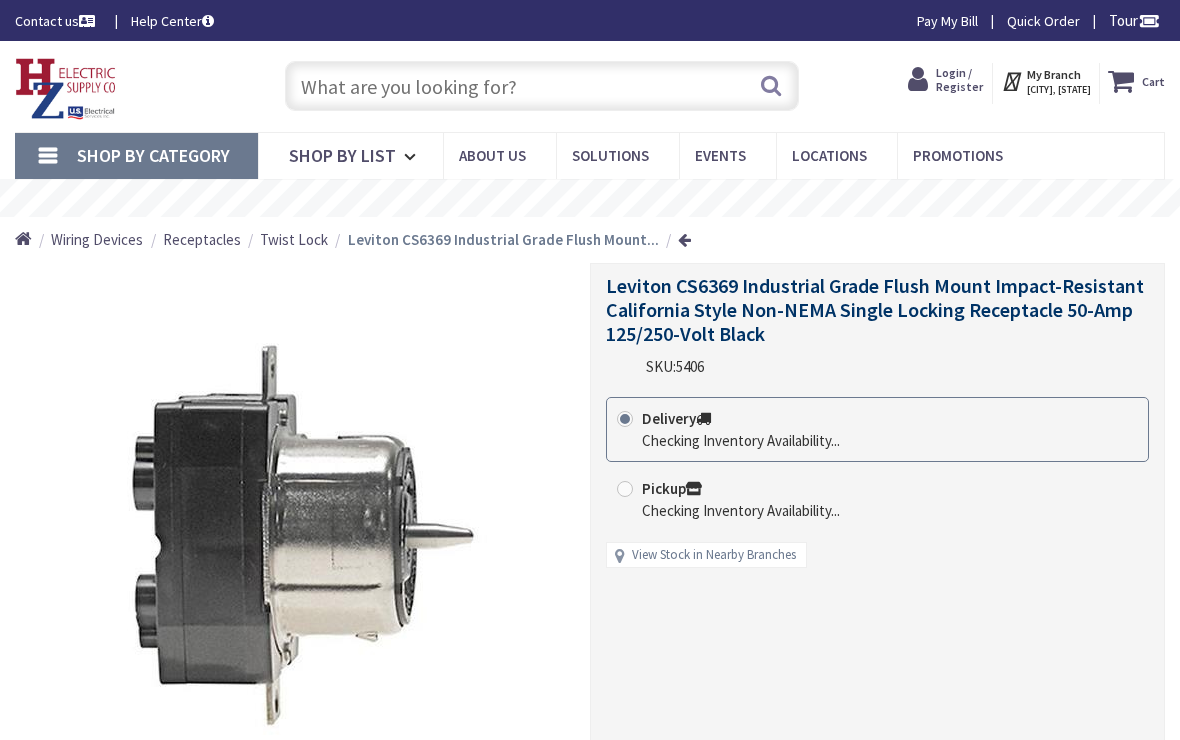 scroll, scrollTop: 0, scrollLeft: 0, axis: both 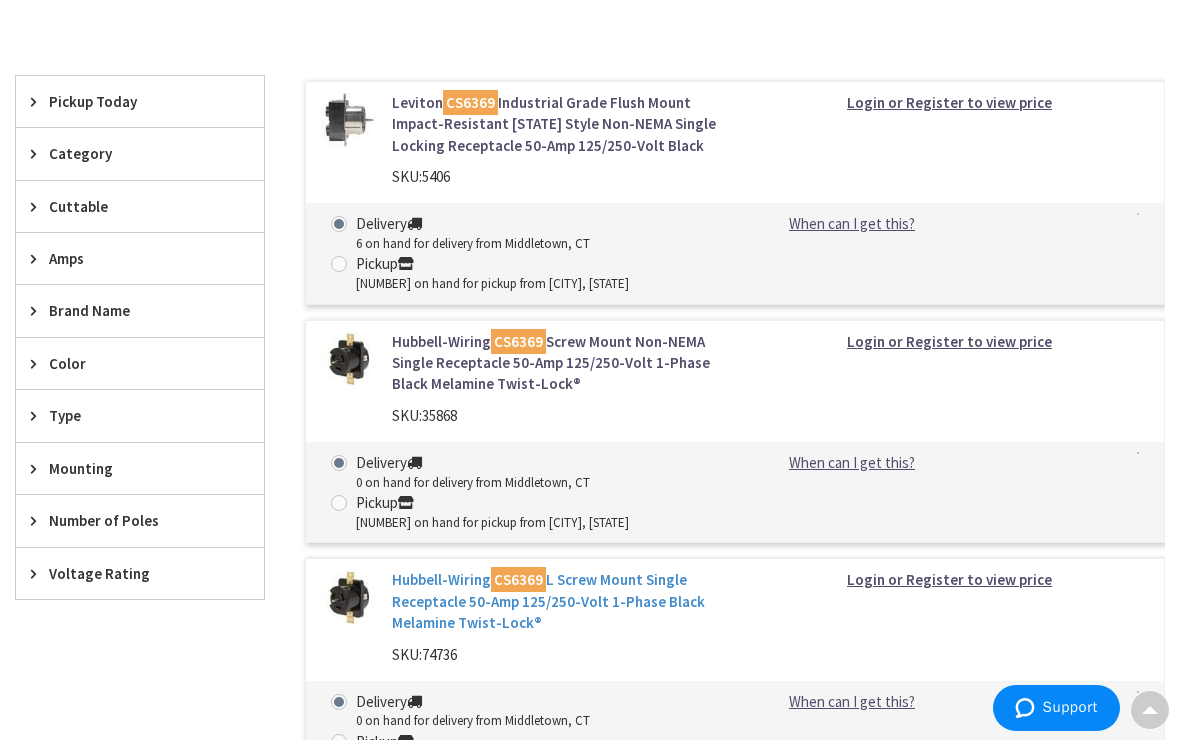 click on "Hubbell-Wiring  CS6369 L Screw Mount Single Receptacle 50-Amp 125/250-Volt 1-Phase Black Melamine Twist-Lock®" at bounding box center (556, 601) 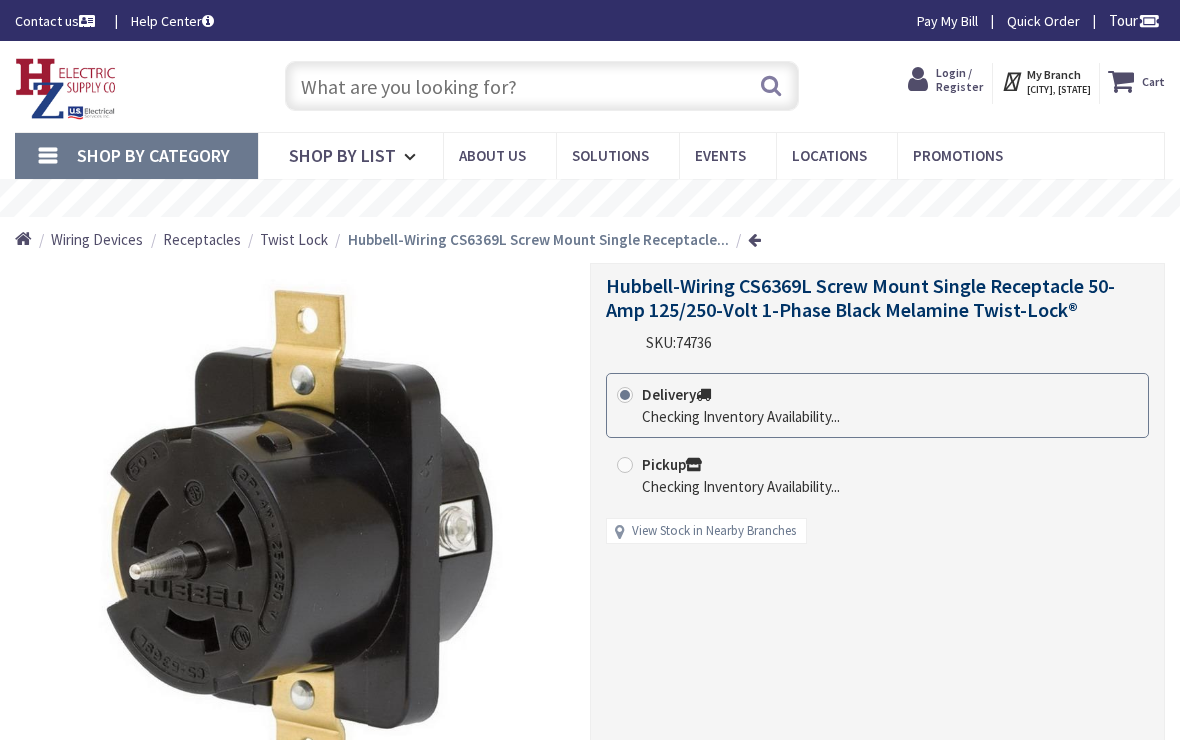 scroll, scrollTop: 0, scrollLeft: 0, axis: both 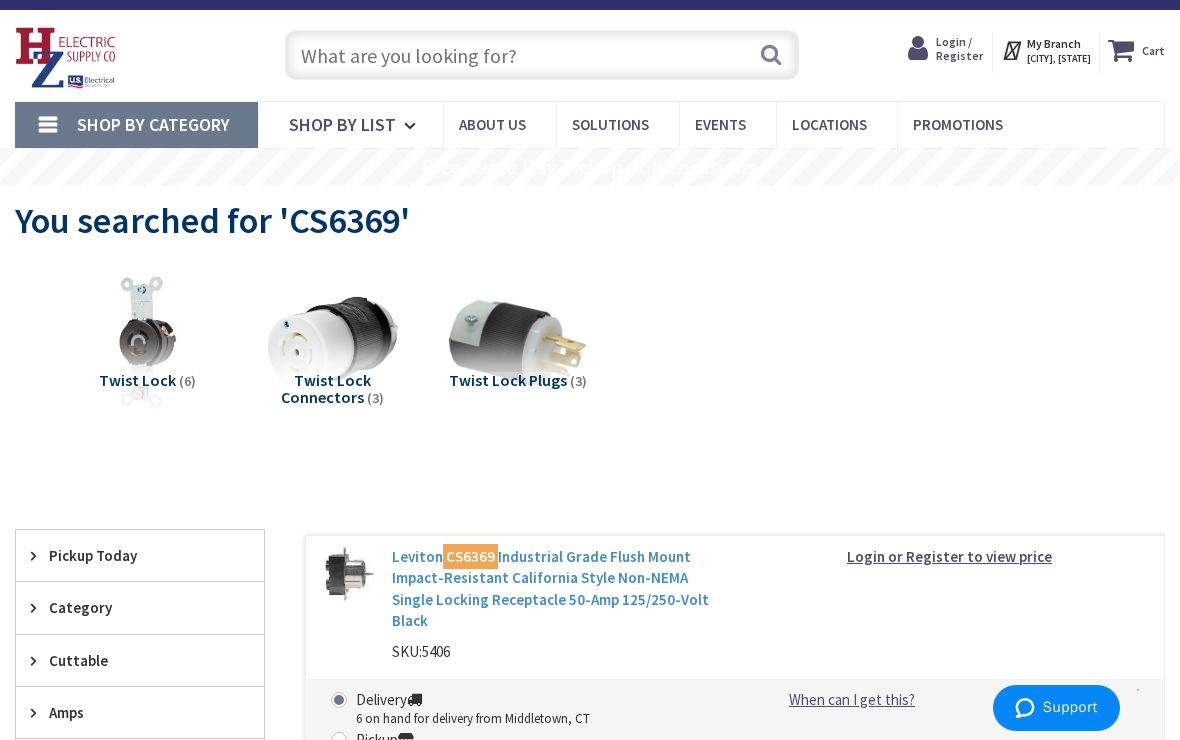 click on "Leviton  CS6369  Industrial Grade Flush Mount Impact-Resistant California Style Non-NEMA Single Locking Receptacle 50-Amp 125/250-Volt Black" at bounding box center [556, 589] 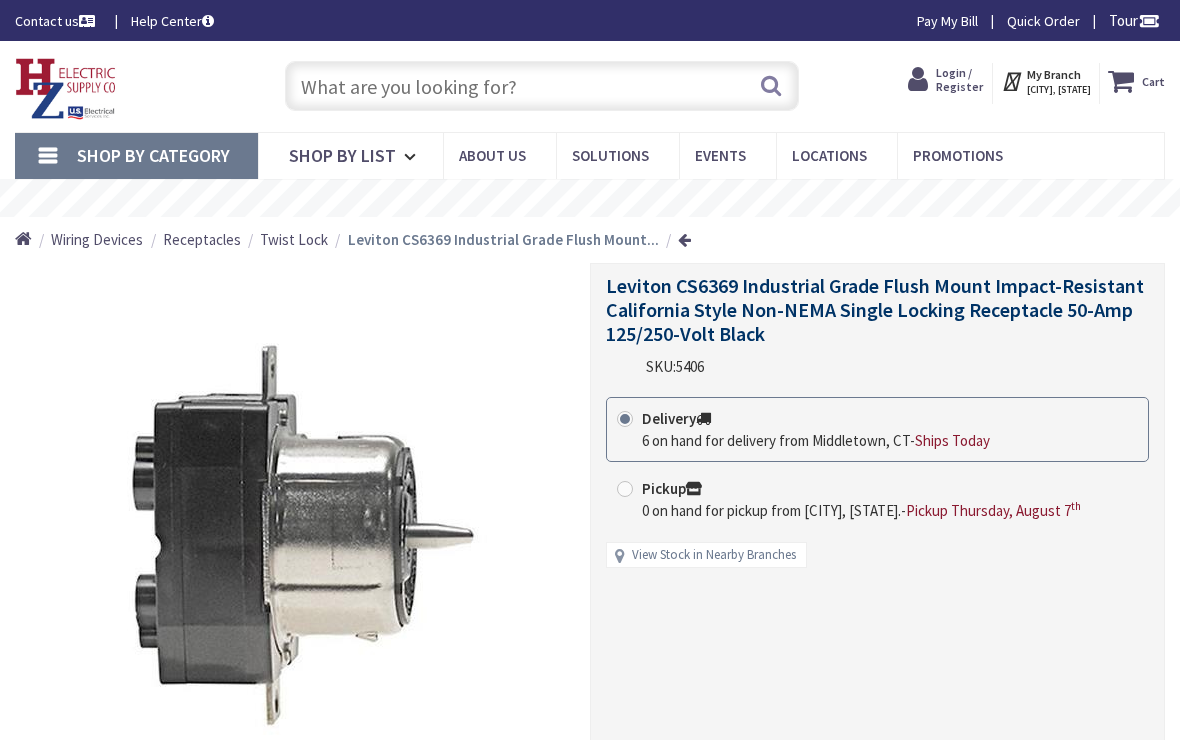 scroll, scrollTop: 0, scrollLeft: 0, axis: both 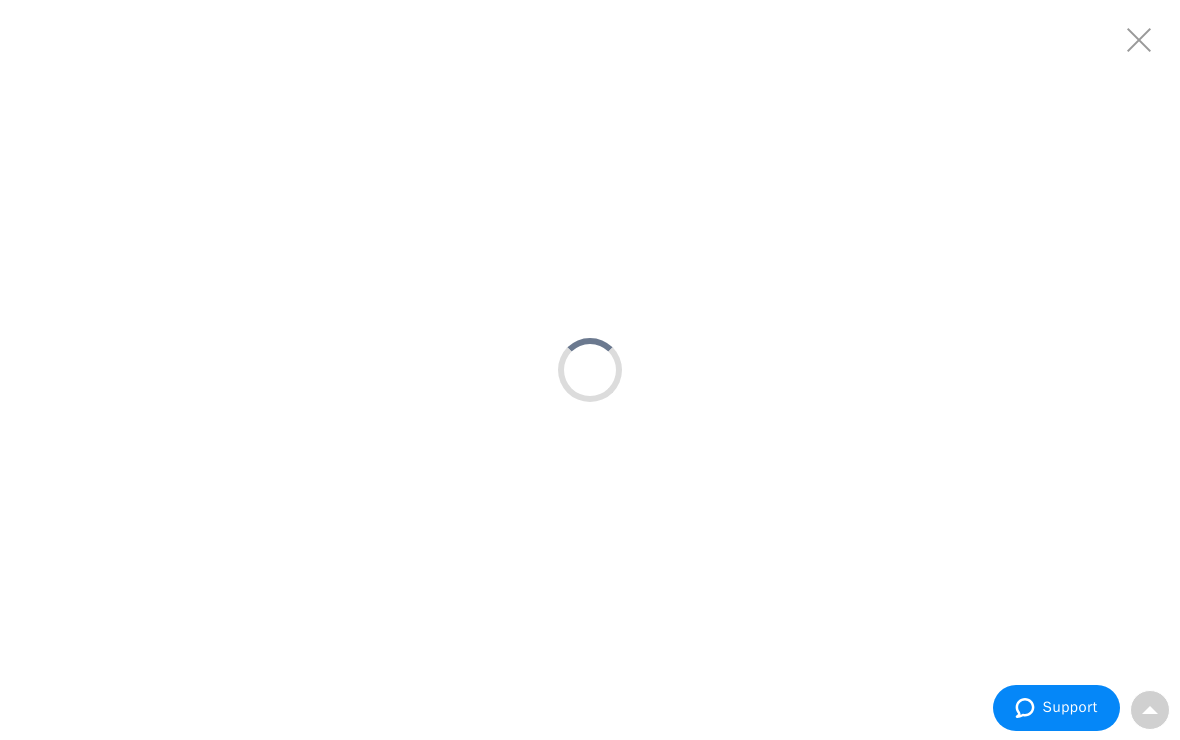 click at bounding box center [590, 370] 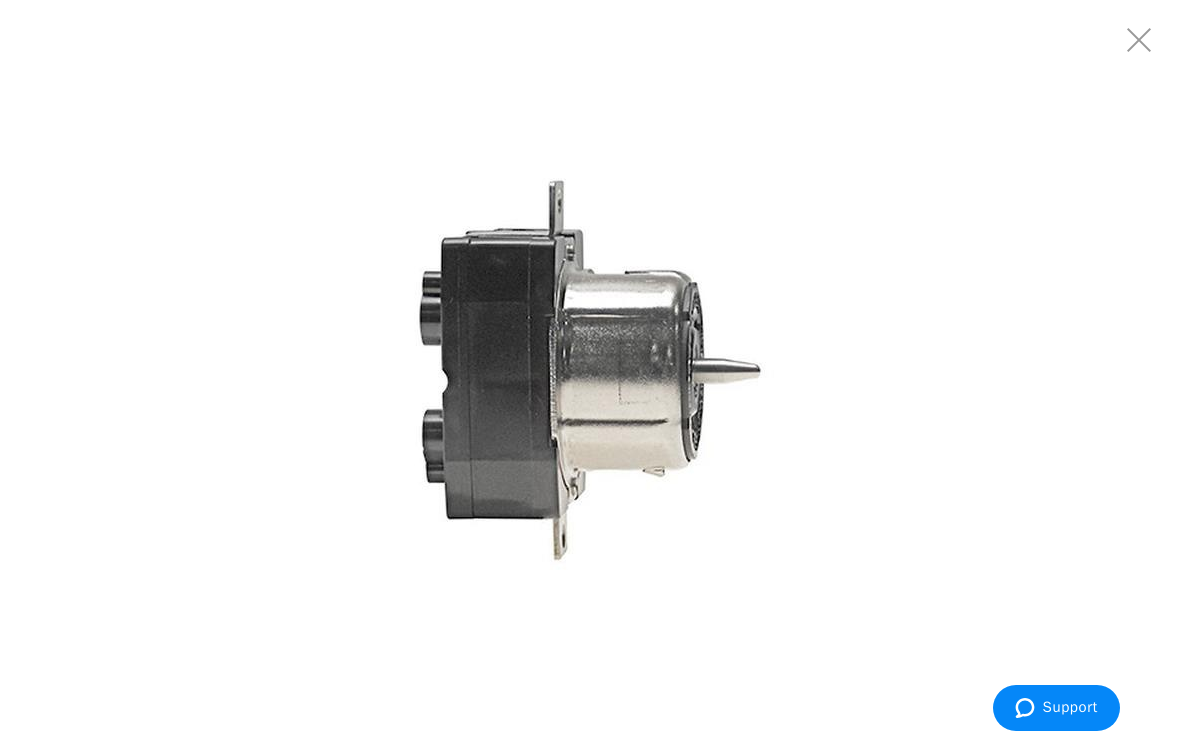 scroll, scrollTop: 34, scrollLeft: 0, axis: vertical 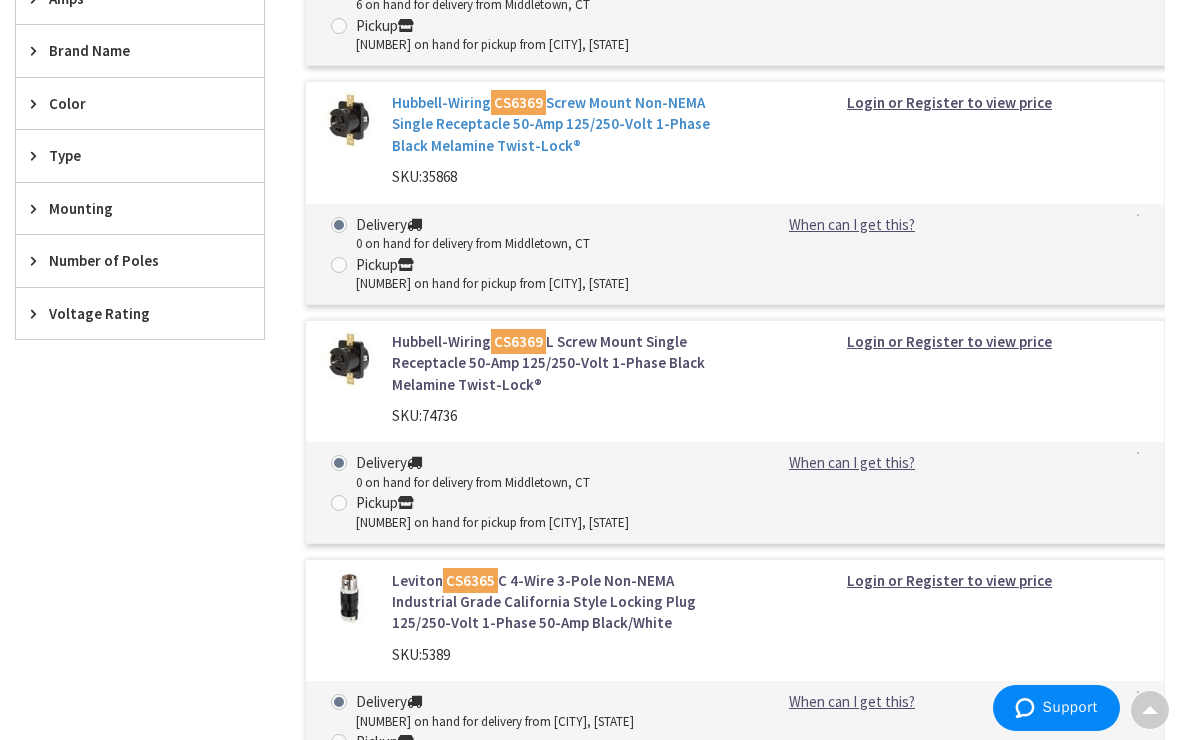 click on "Hubbell-Wiring  CS6369  Screw Mount Non-NEMA Single Receptacle 50-Amp 125/250-Volt 1-Phase Black Melamine Twist-Lock®" at bounding box center (556, 124) 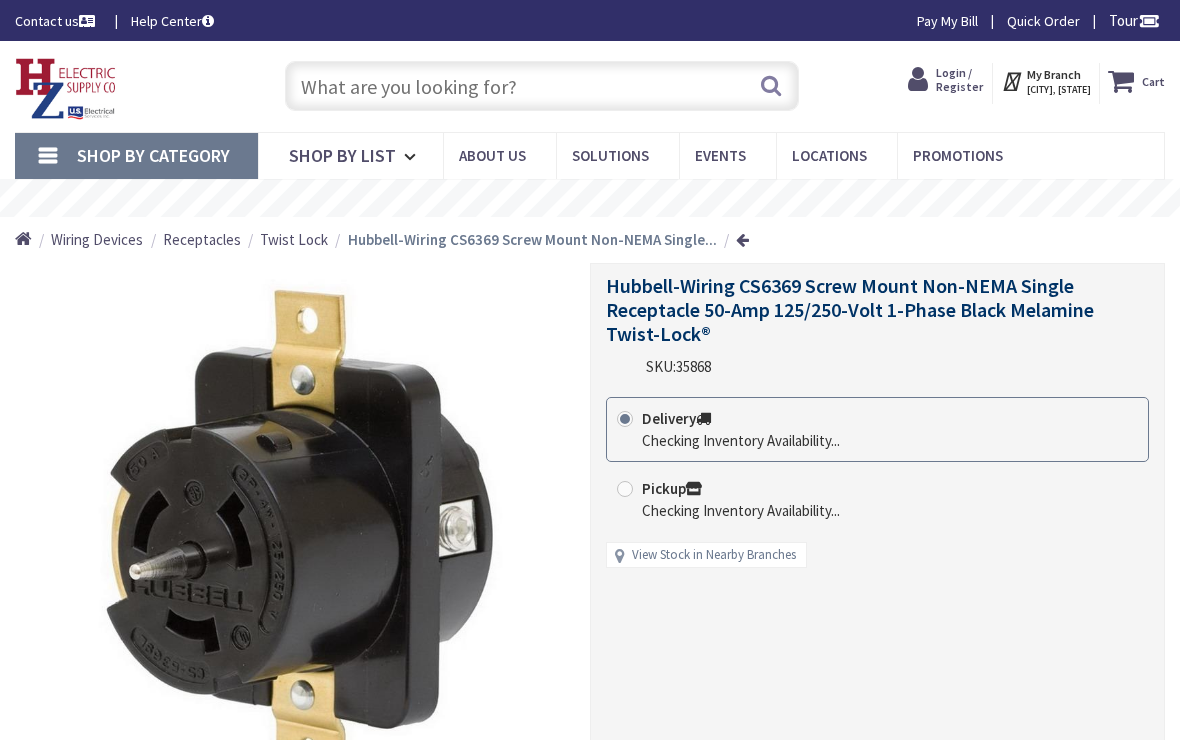 scroll, scrollTop: 0, scrollLeft: 0, axis: both 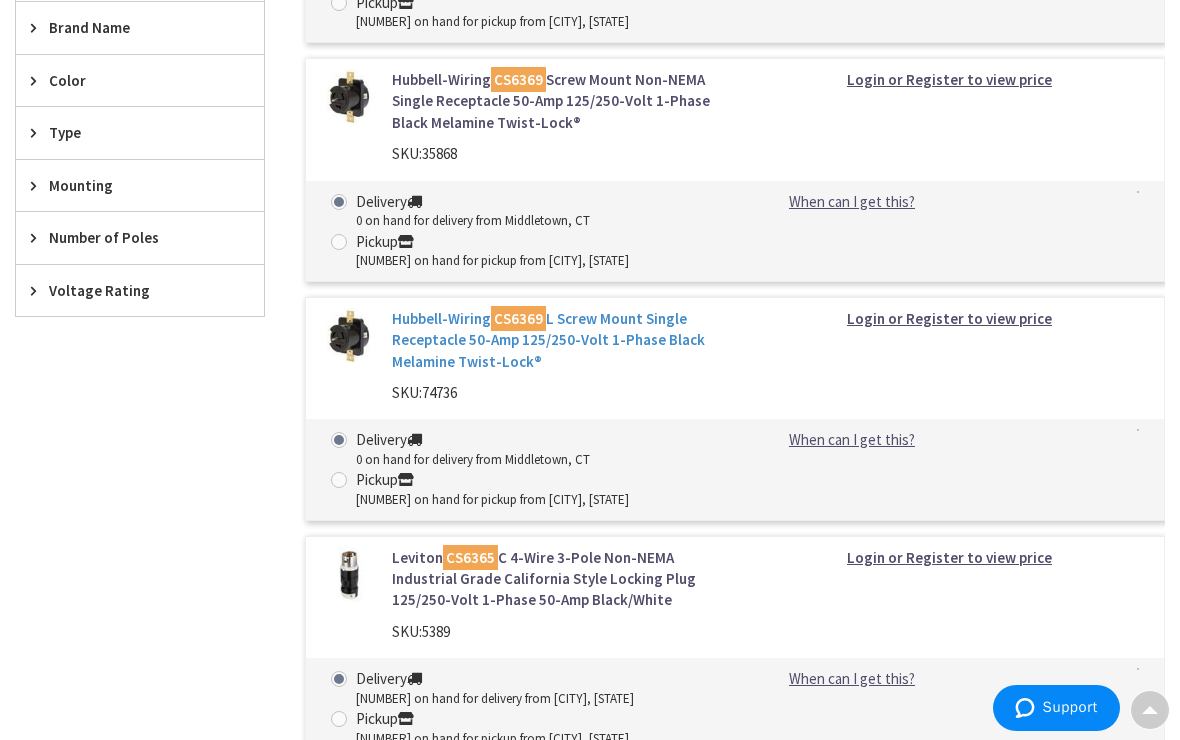 click on "Hubbell-Wiring  CS6369 L Screw Mount Single Receptacle 50-Amp 125/250-Volt 1-Phase Black Melamine Twist-Lock®" at bounding box center (556, 340) 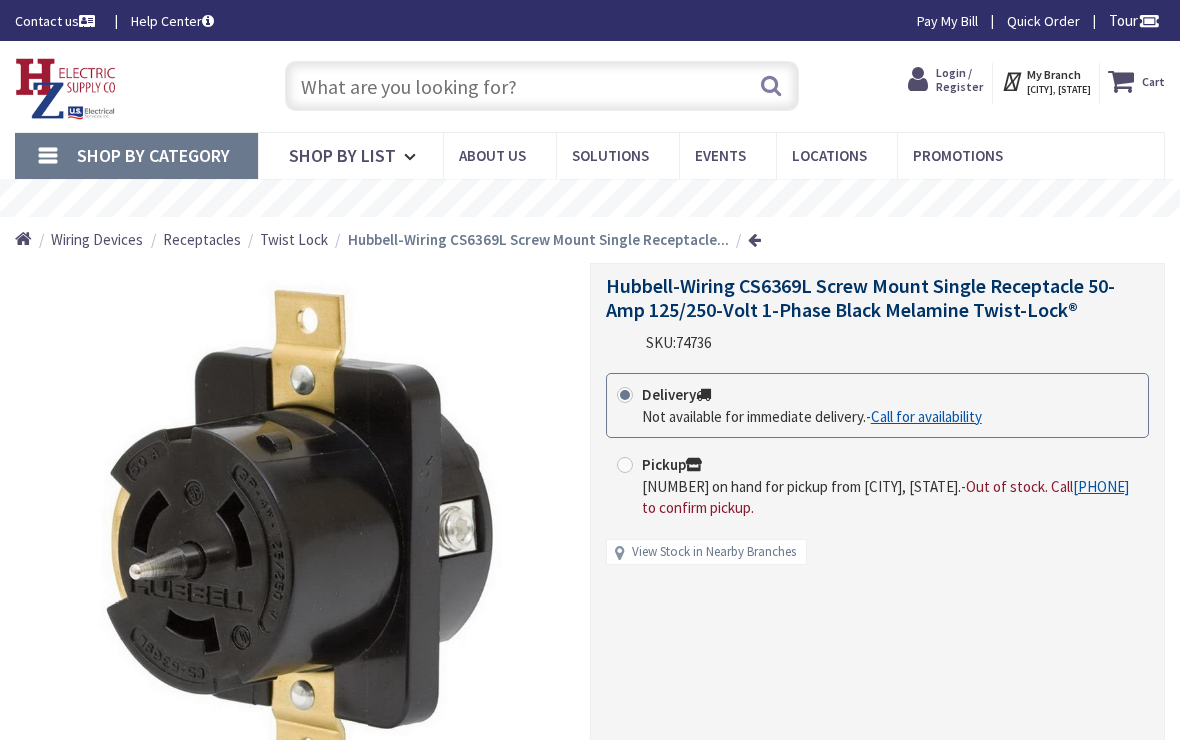 scroll, scrollTop: 0, scrollLeft: 0, axis: both 